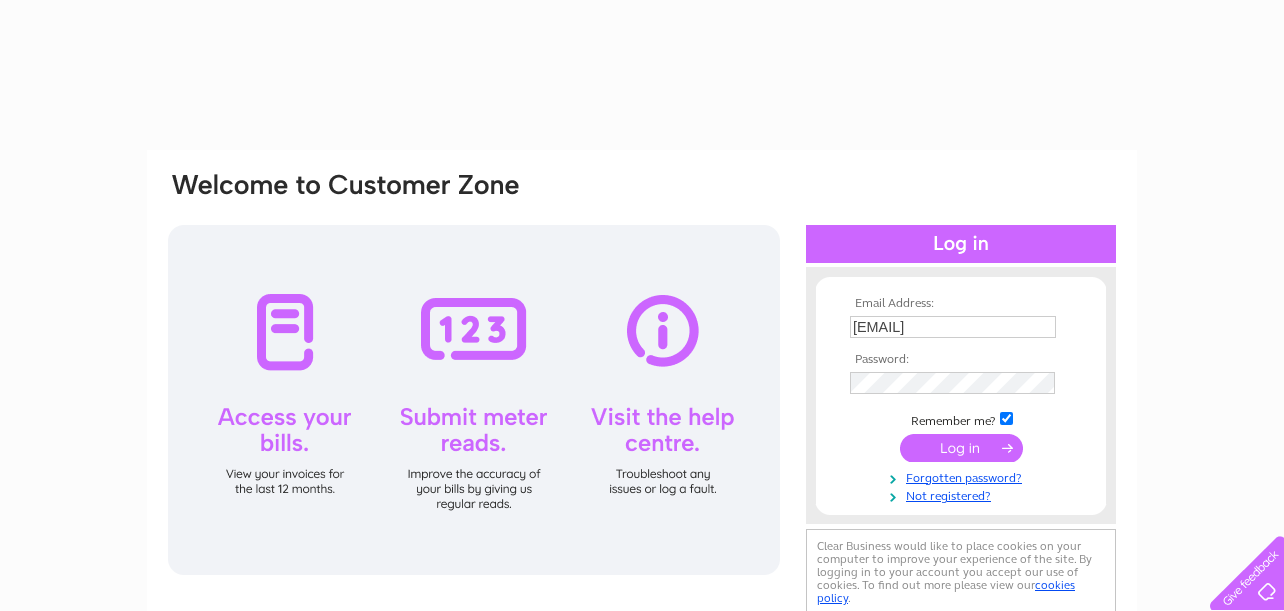 scroll, scrollTop: 0, scrollLeft: 0, axis: both 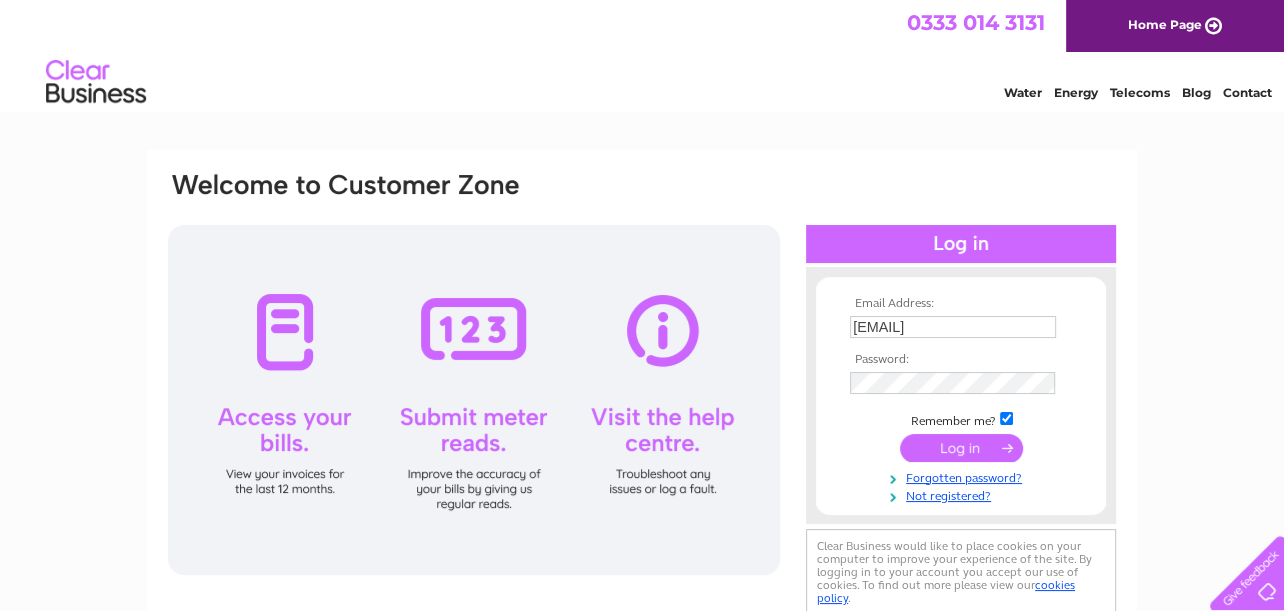 click at bounding box center [961, 448] 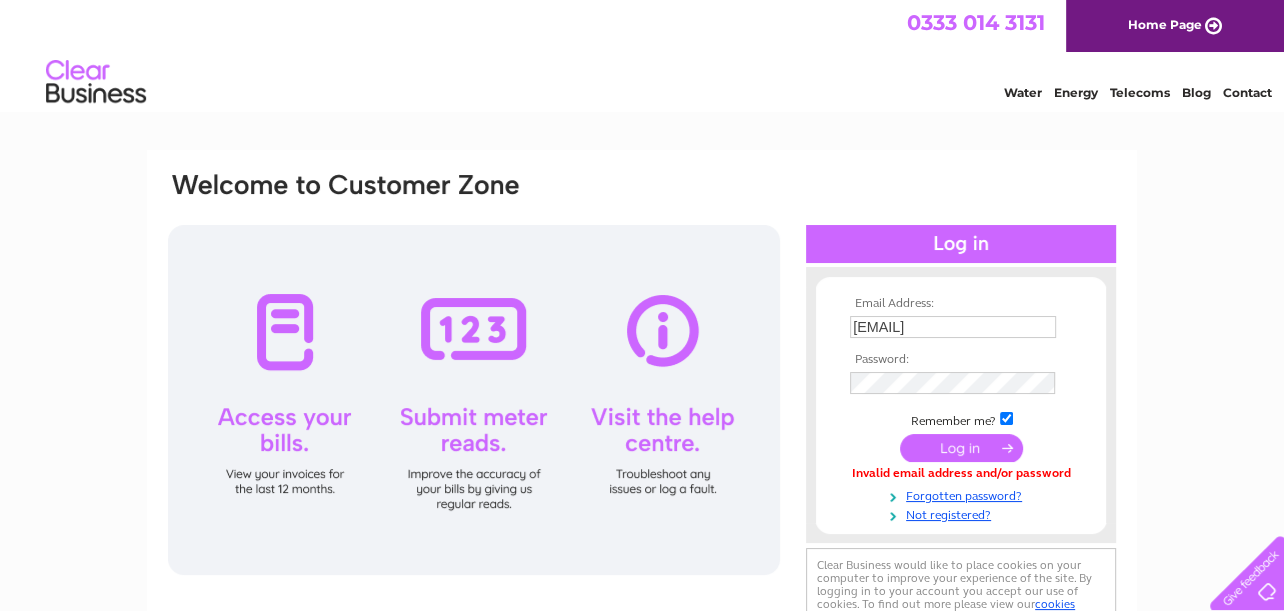 scroll, scrollTop: 0, scrollLeft: 0, axis: both 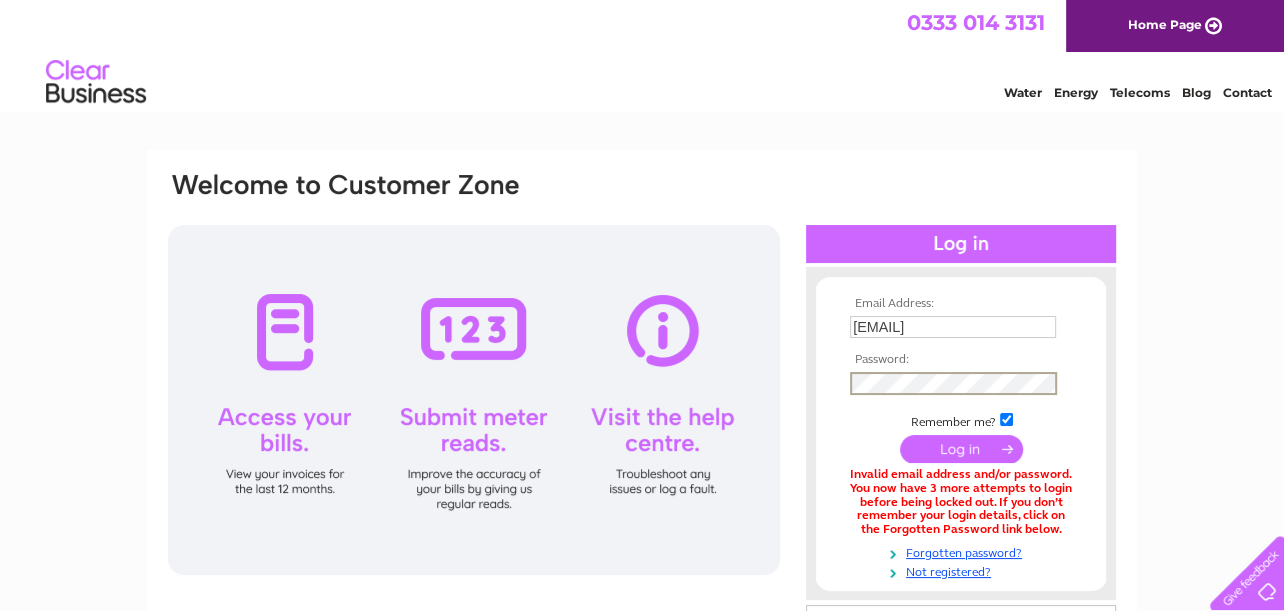 click on "Email Address:
admin@blakehomes.co.uk
Password:" at bounding box center [961, 438] 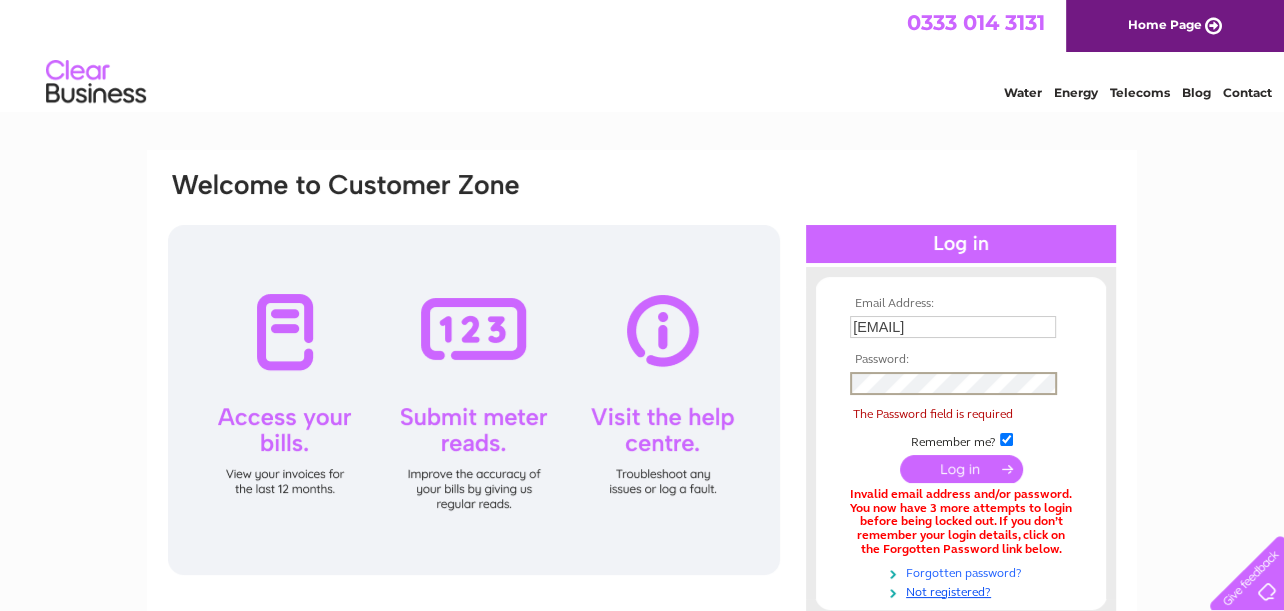 click on "Forgotten password?" at bounding box center [963, 571] 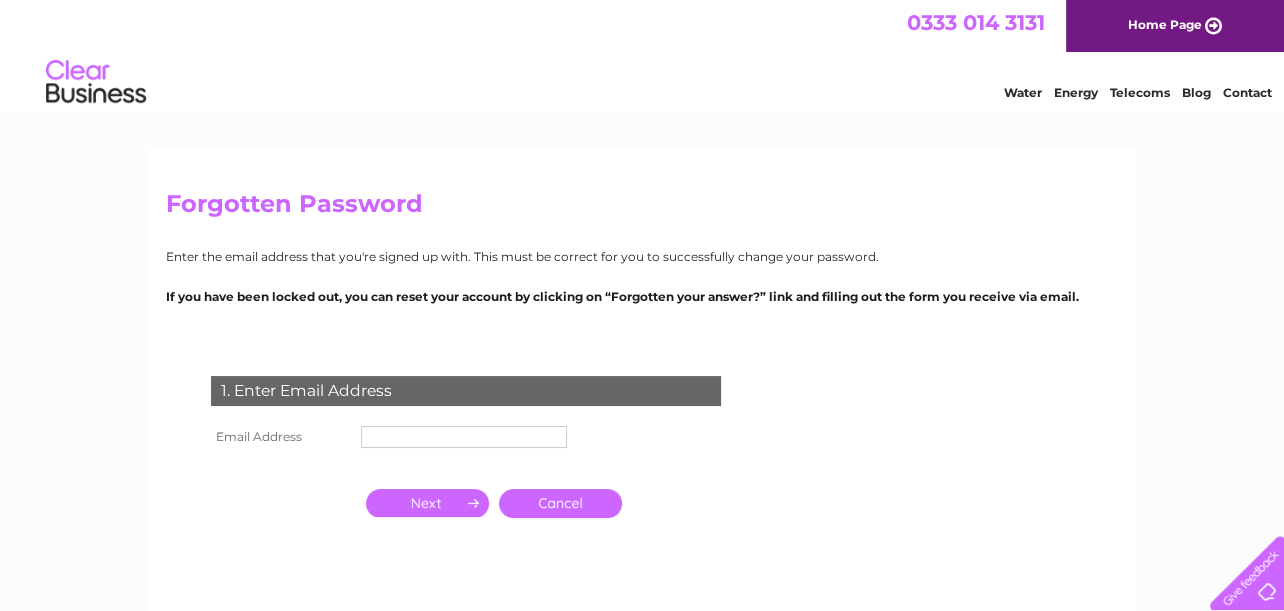 scroll, scrollTop: 0, scrollLeft: 0, axis: both 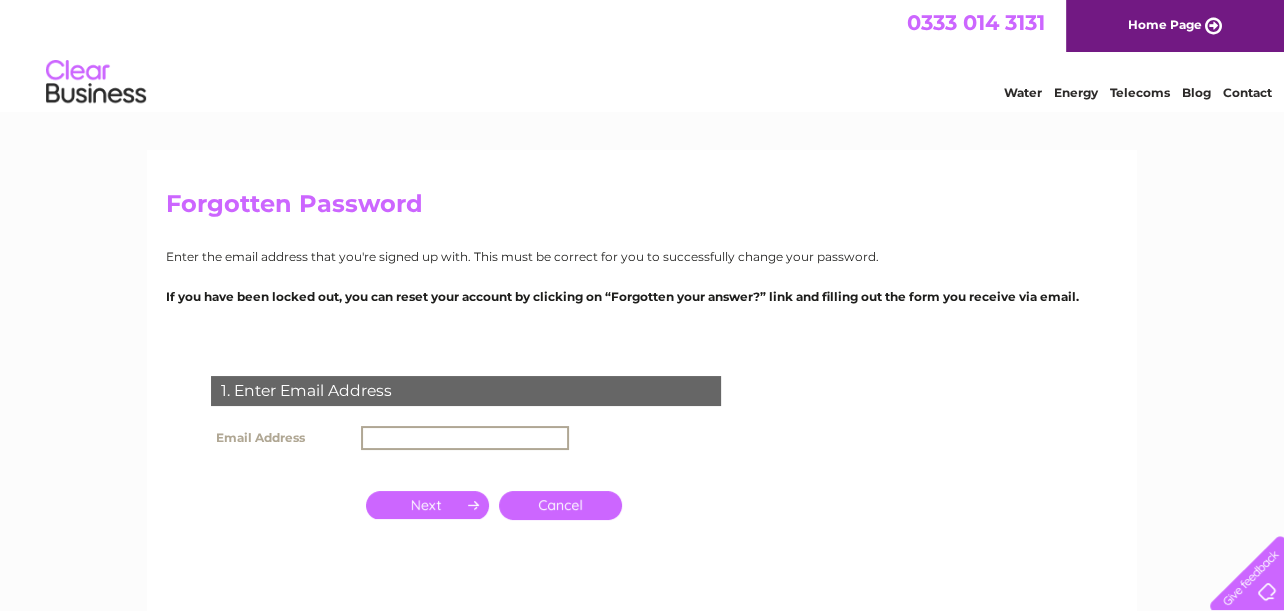 click at bounding box center [465, 438] 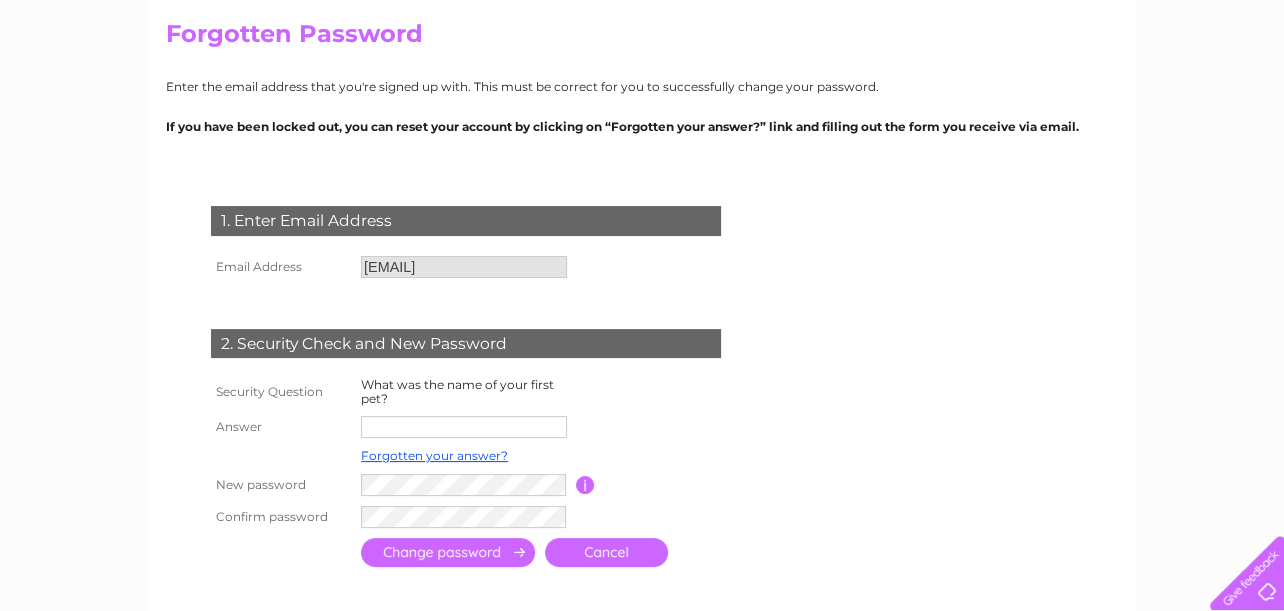 scroll, scrollTop: 200, scrollLeft: 0, axis: vertical 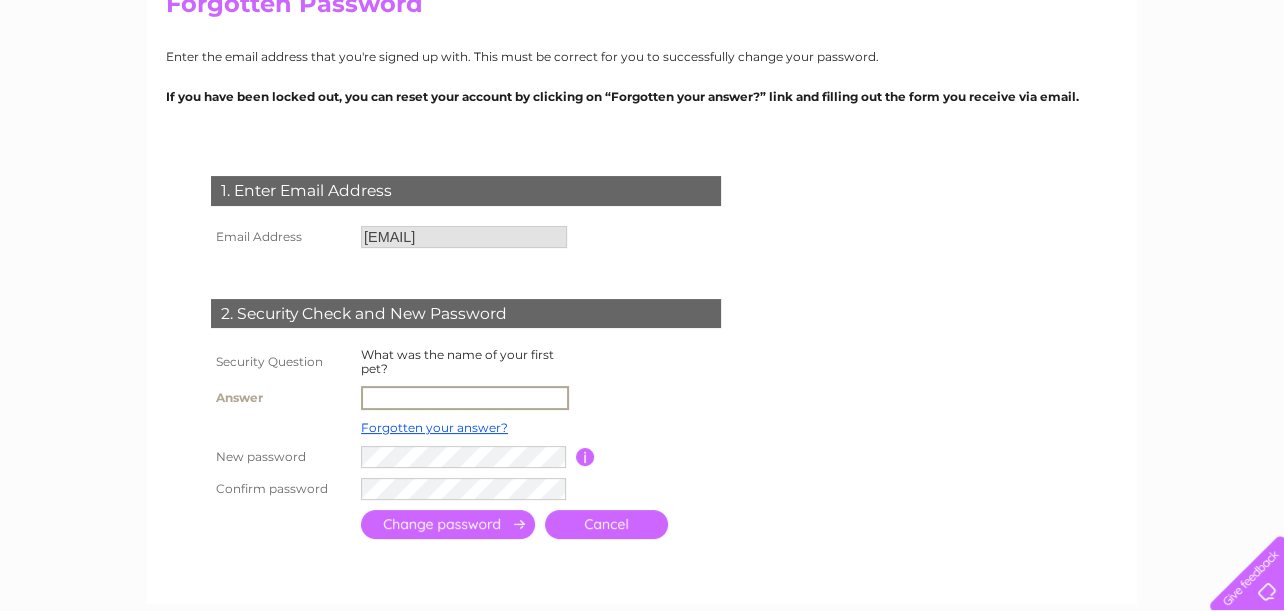 click at bounding box center [465, 398] 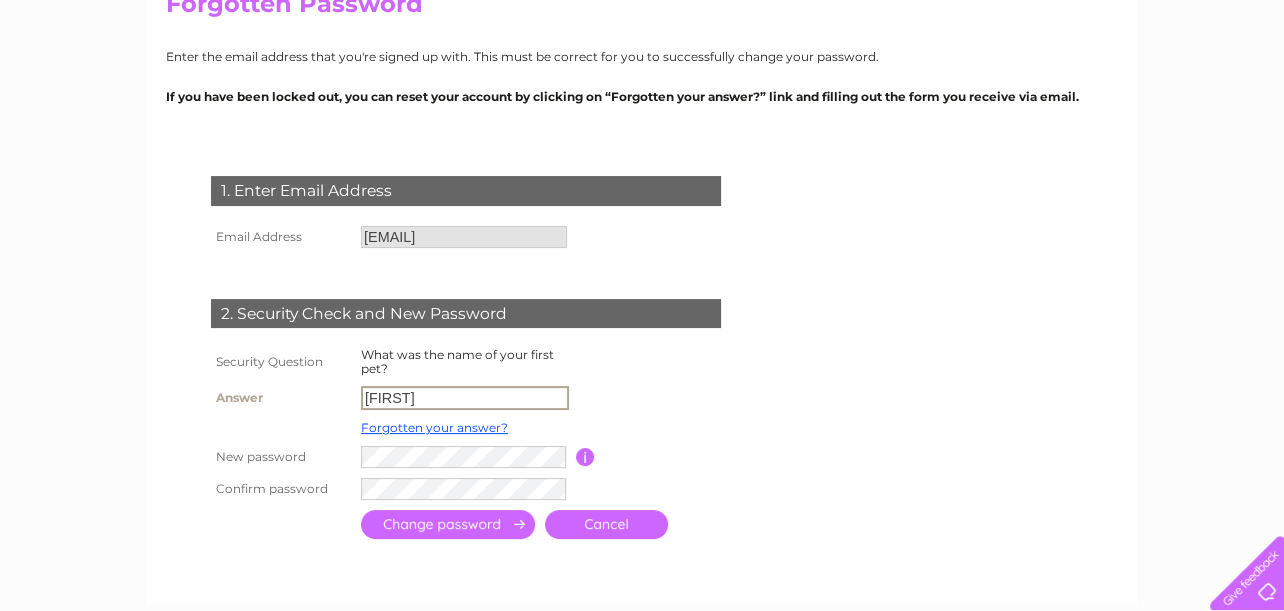 type on "Mardi" 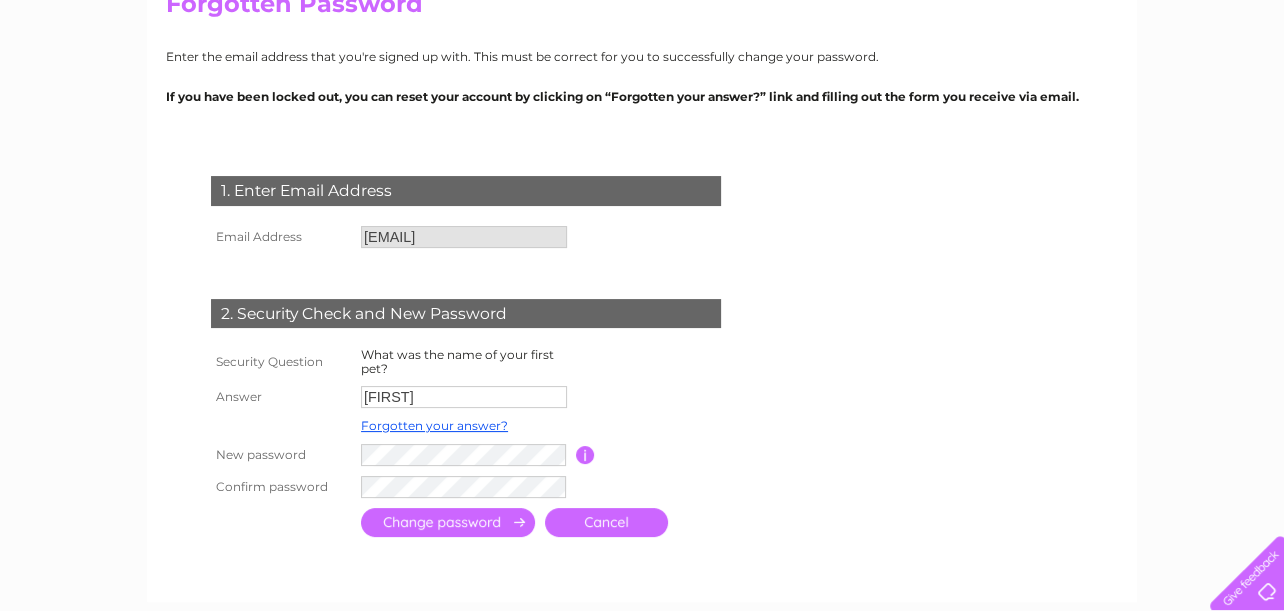 click at bounding box center [585, 455] 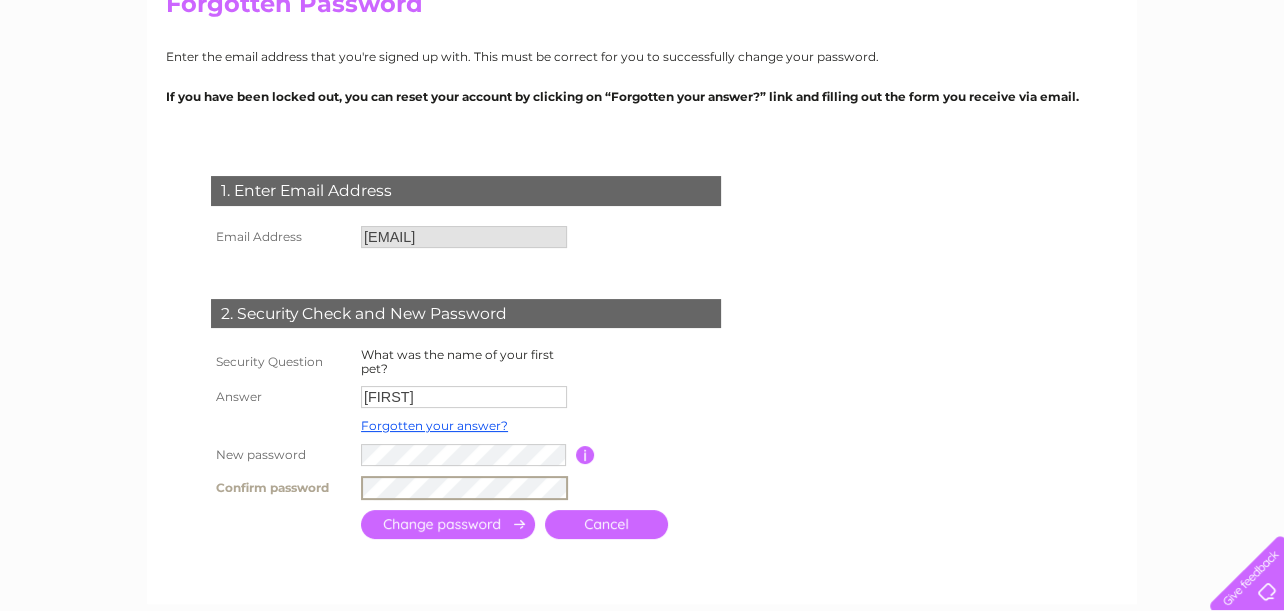 click on "Confirm password" at bounding box center (490, 488) 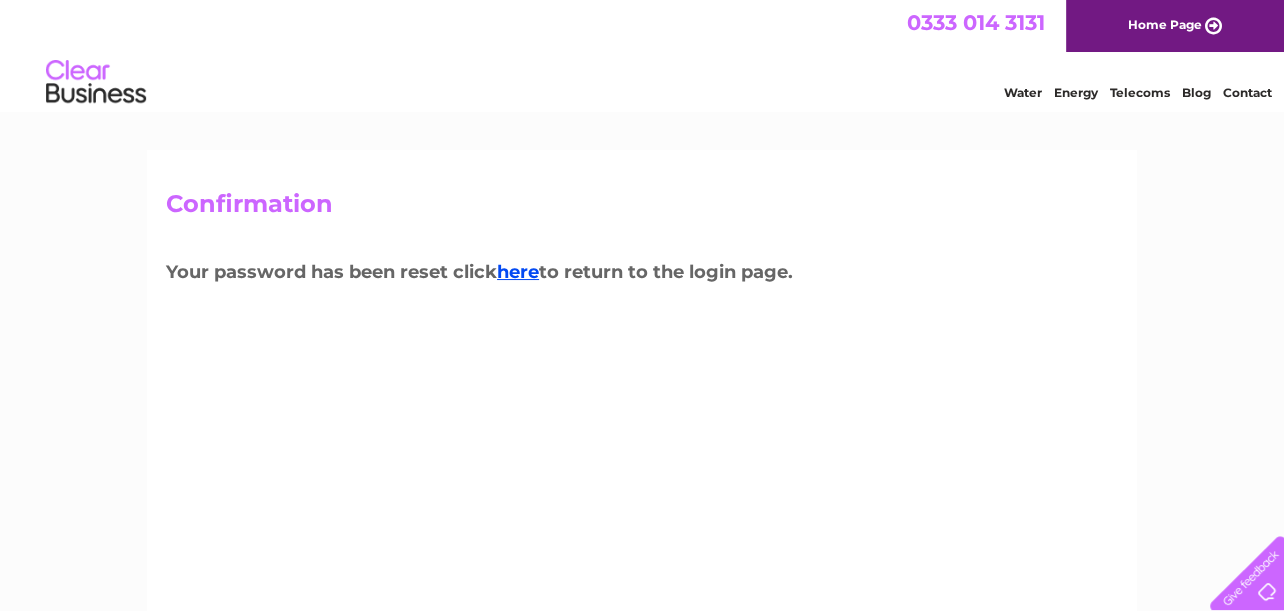 scroll, scrollTop: 0, scrollLeft: 0, axis: both 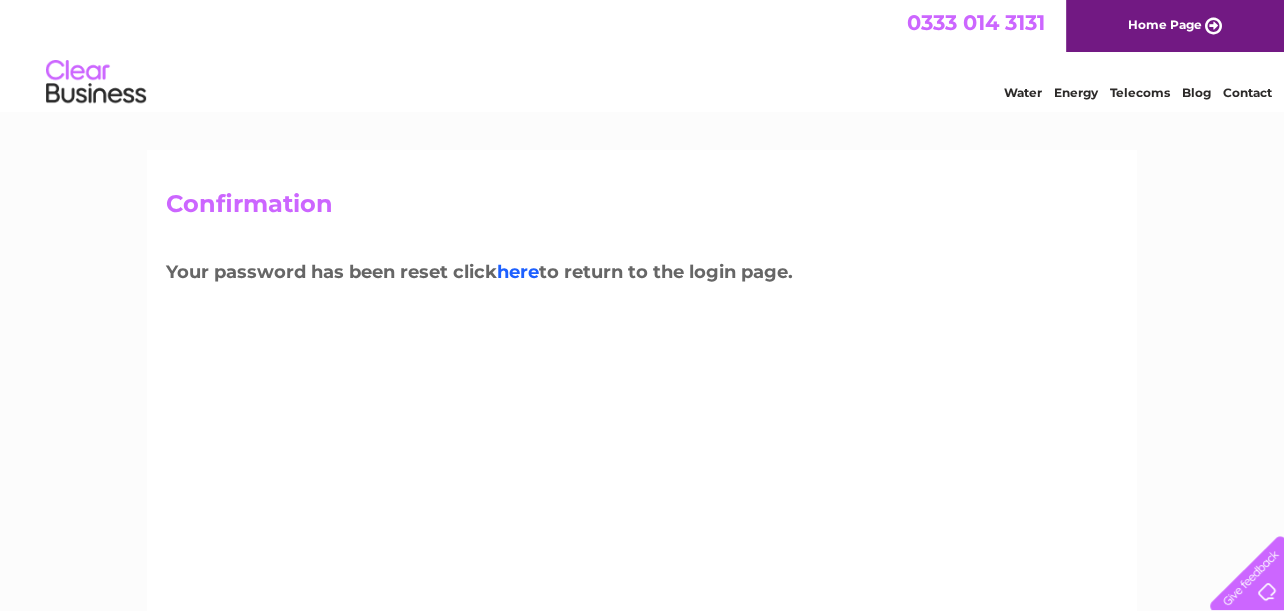 click on "here" at bounding box center (518, 272) 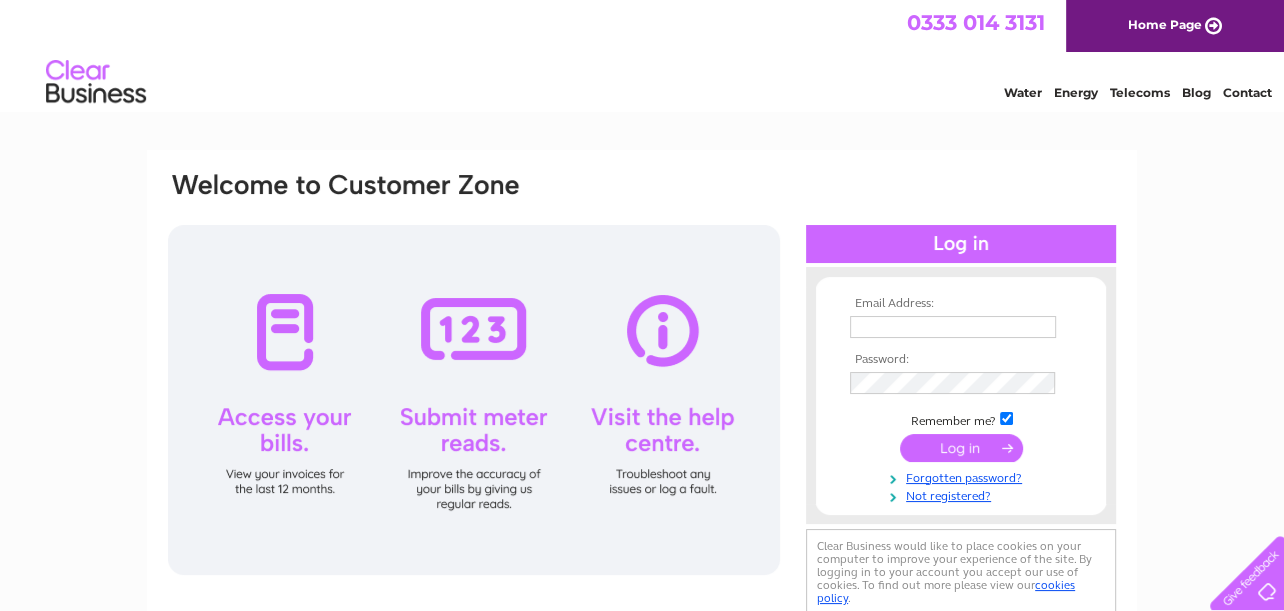 scroll, scrollTop: 0, scrollLeft: 0, axis: both 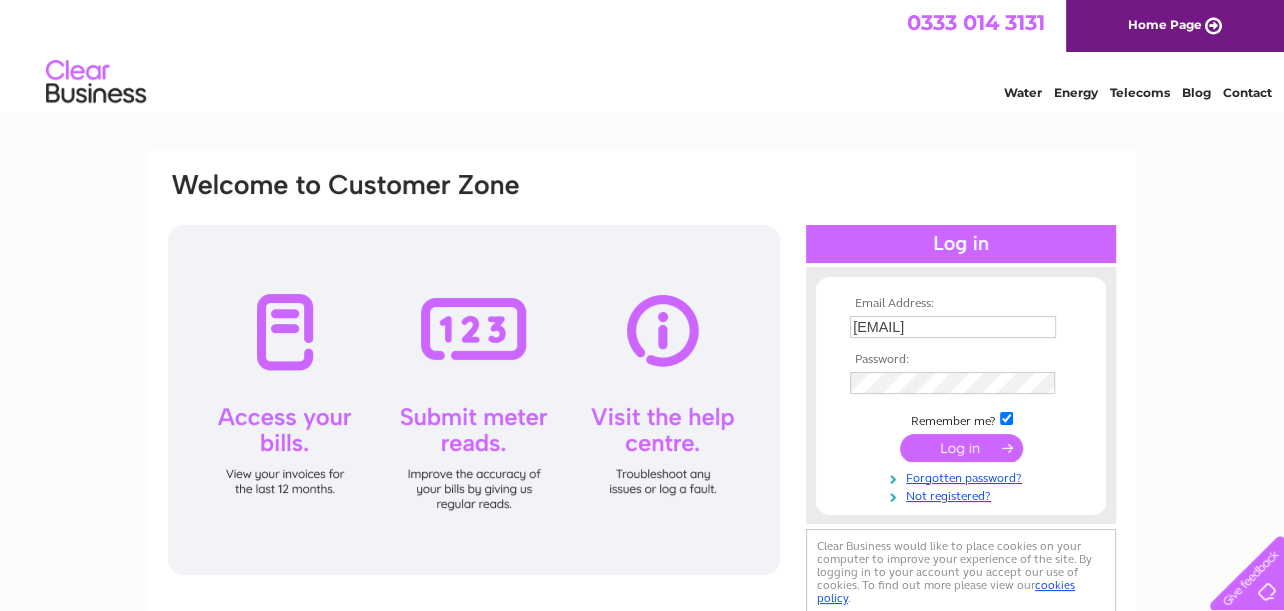 click at bounding box center [961, 448] 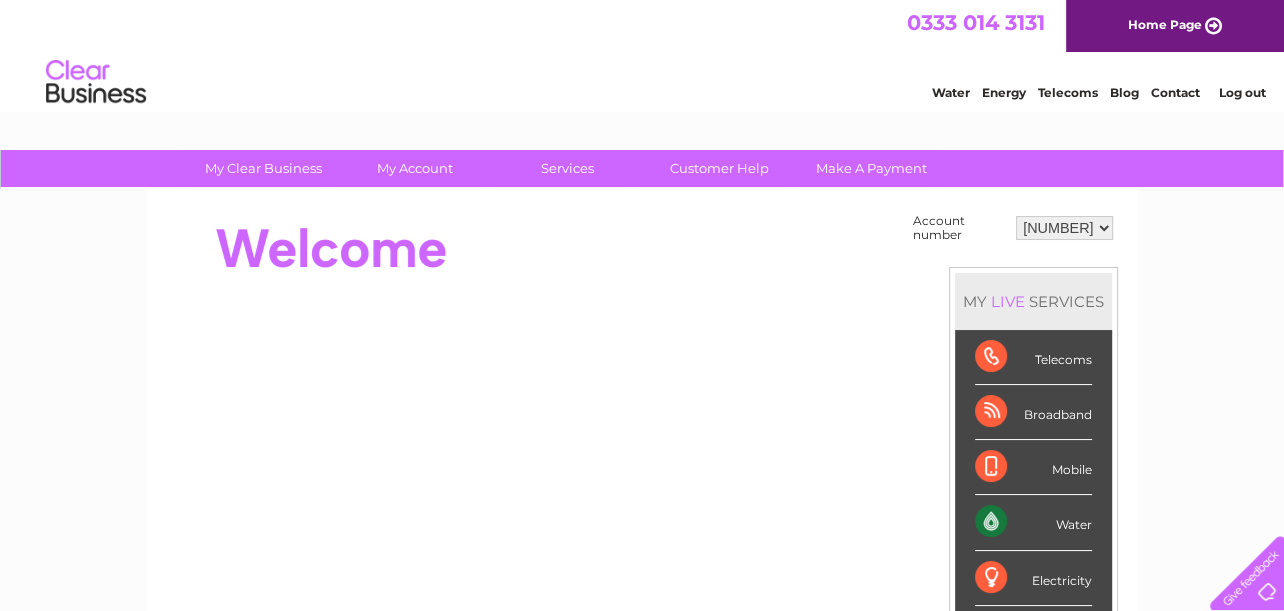 scroll, scrollTop: 0, scrollLeft: 0, axis: both 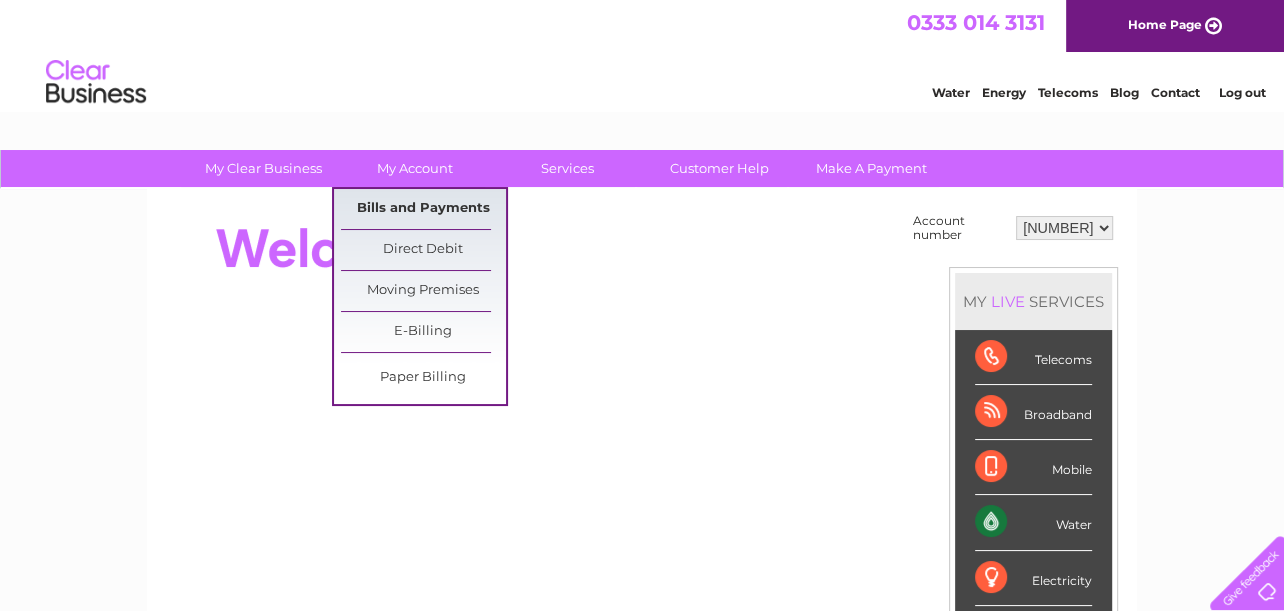 click on "Bills and Payments" at bounding box center [423, 209] 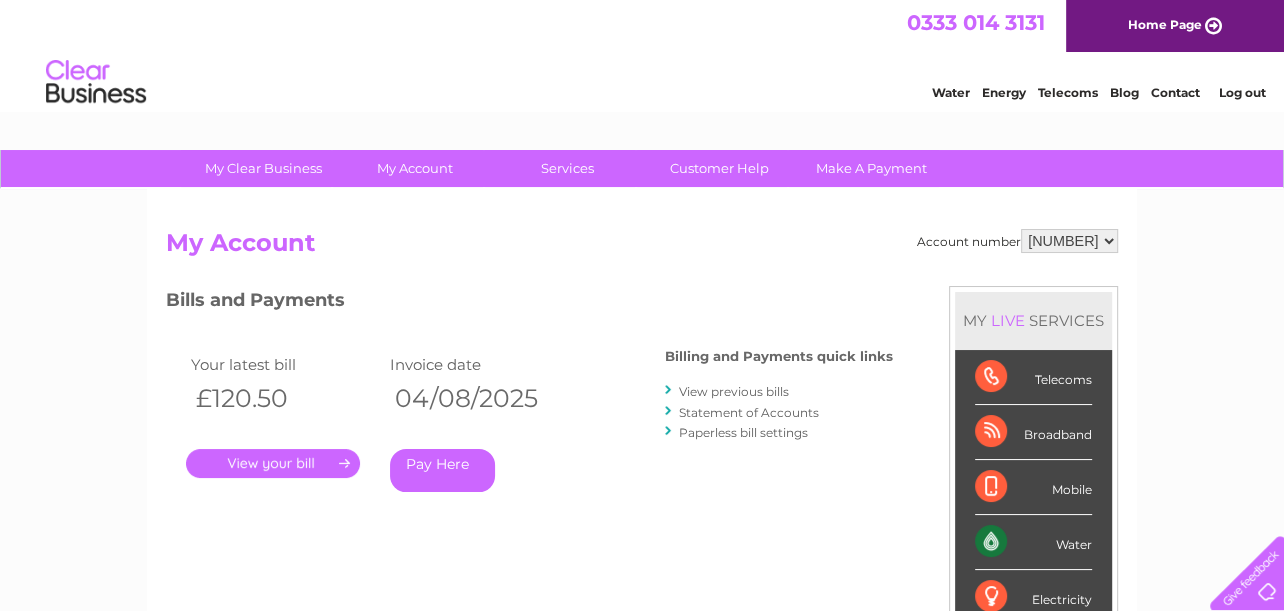 scroll, scrollTop: 0, scrollLeft: 0, axis: both 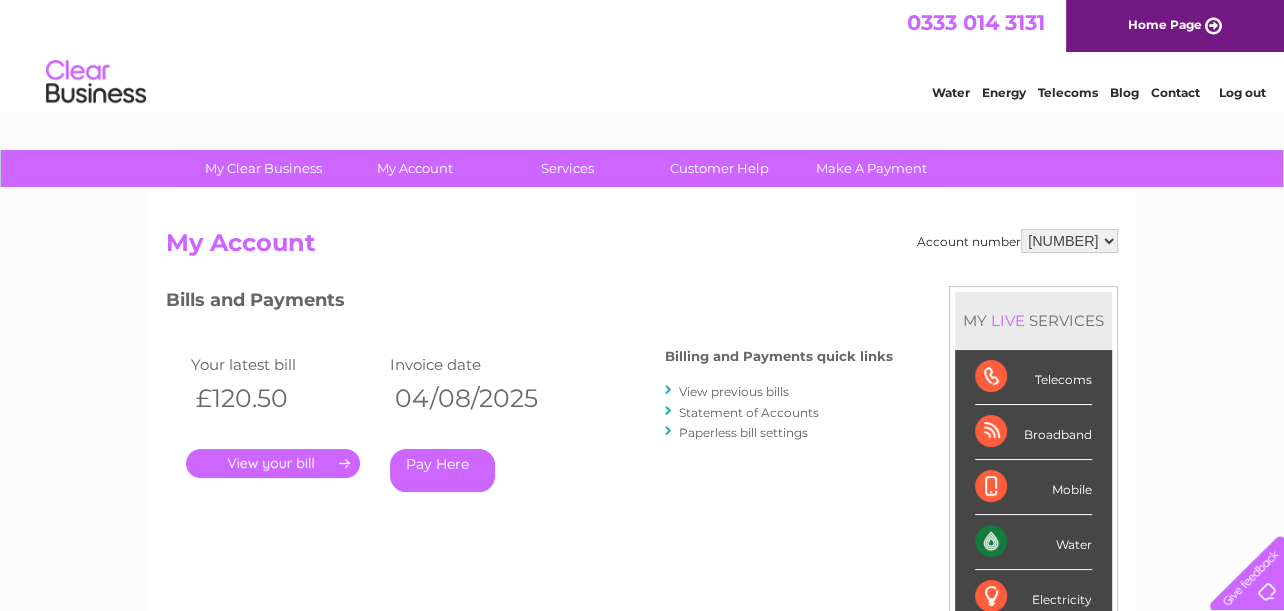 click on "." at bounding box center (273, 463) 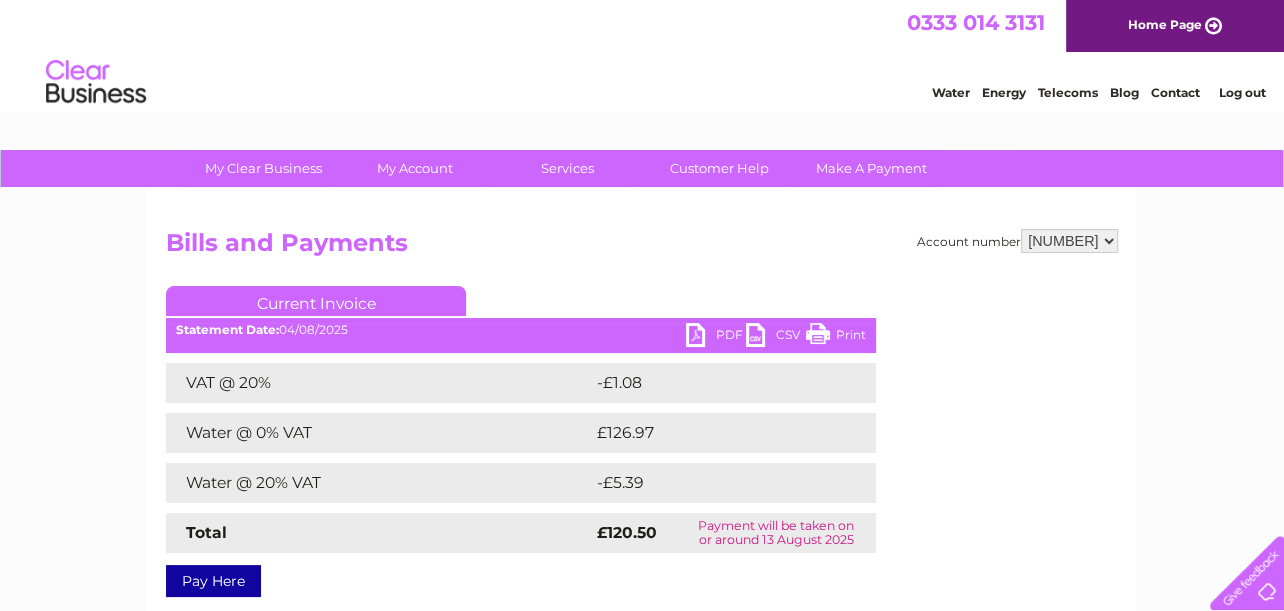 scroll, scrollTop: 0, scrollLeft: 0, axis: both 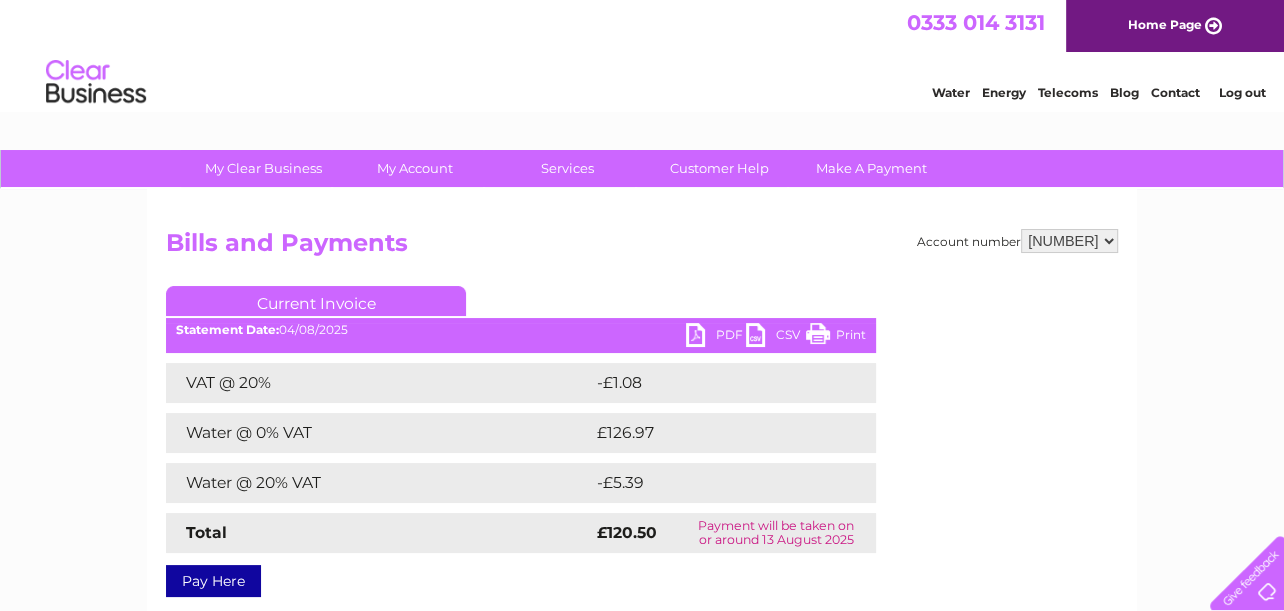 click on "PDF" at bounding box center (716, 337) 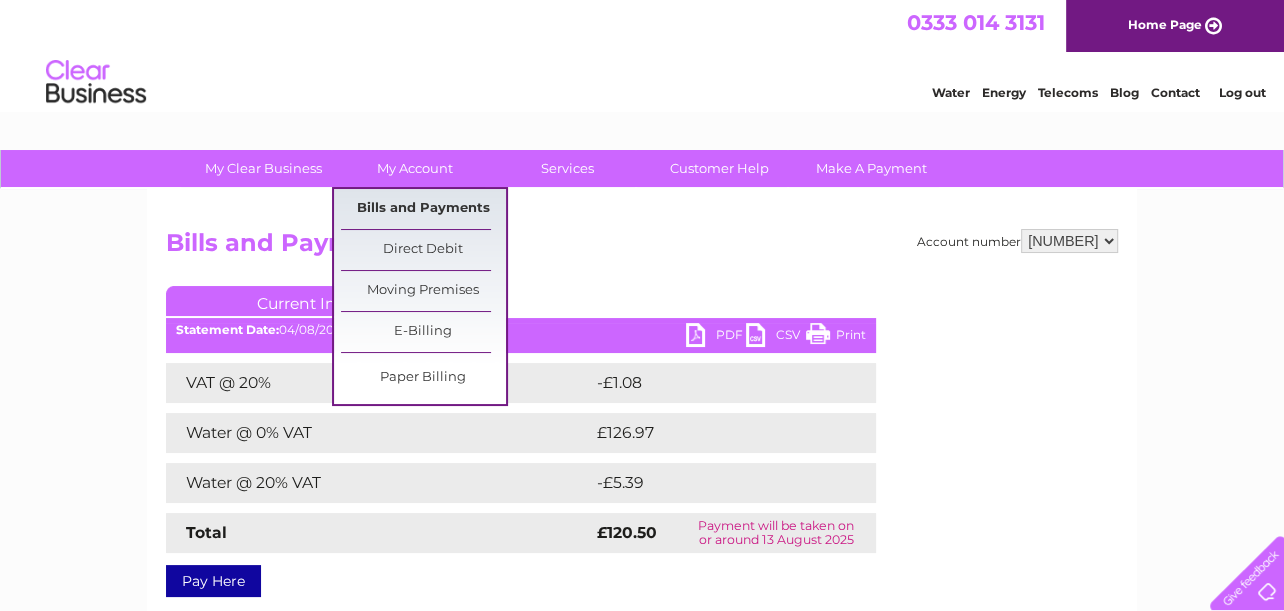 click on "Bills and Payments" at bounding box center [423, 209] 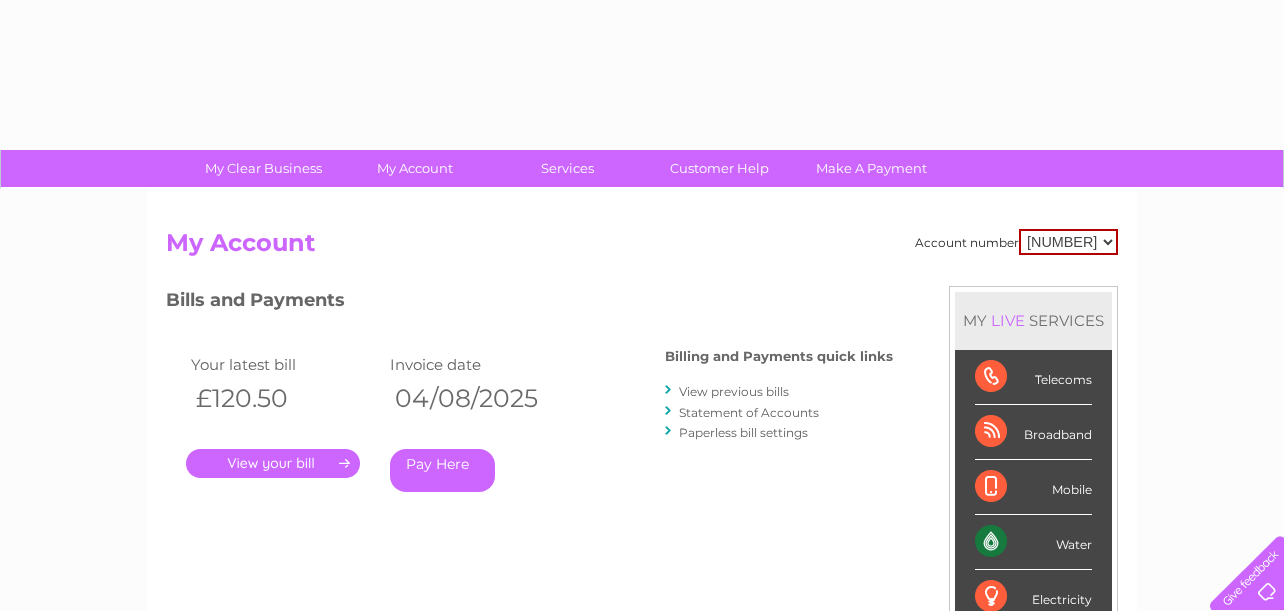 scroll, scrollTop: 0, scrollLeft: 0, axis: both 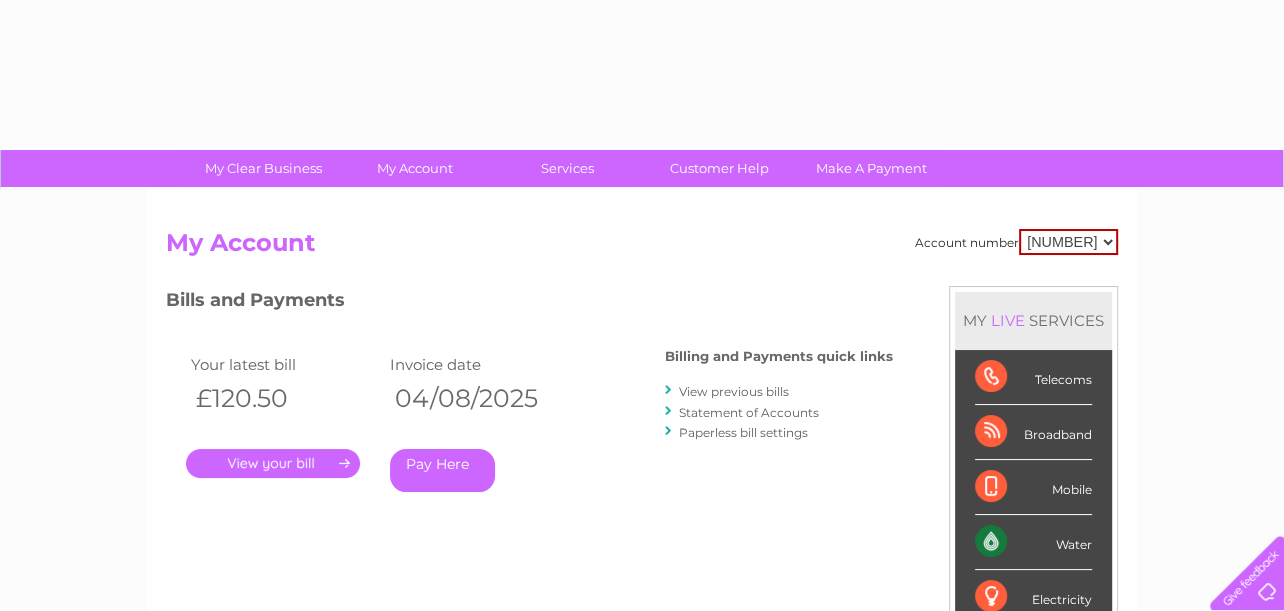 click on "View previous bills" at bounding box center [734, 391] 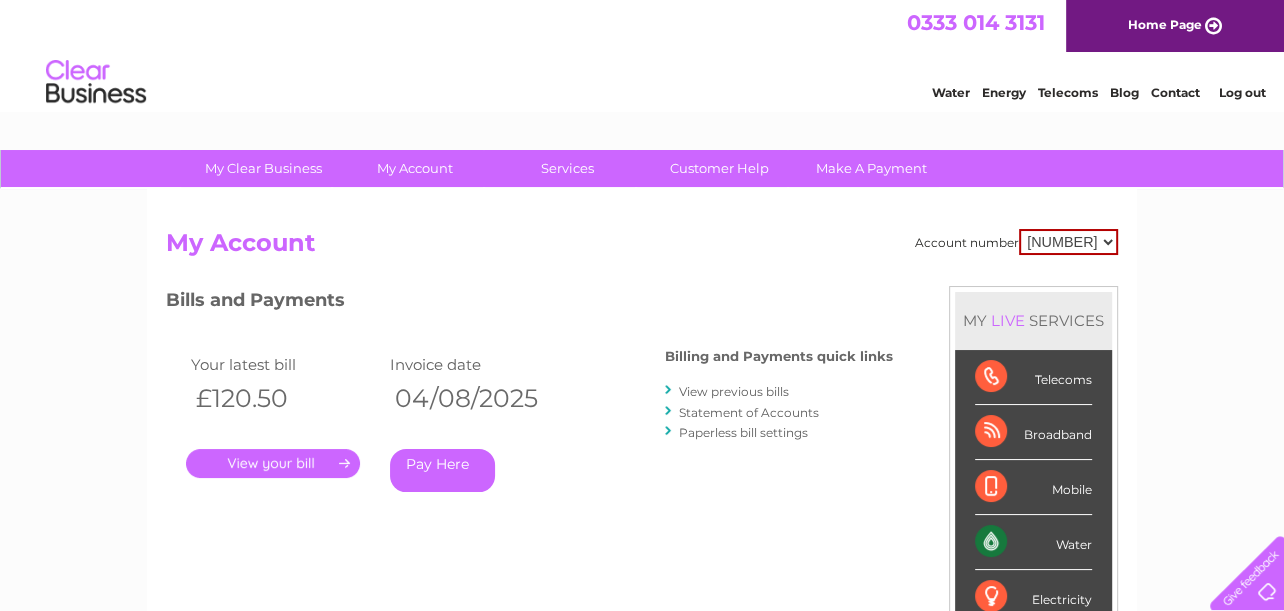 scroll, scrollTop: 0, scrollLeft: 0, axis: both 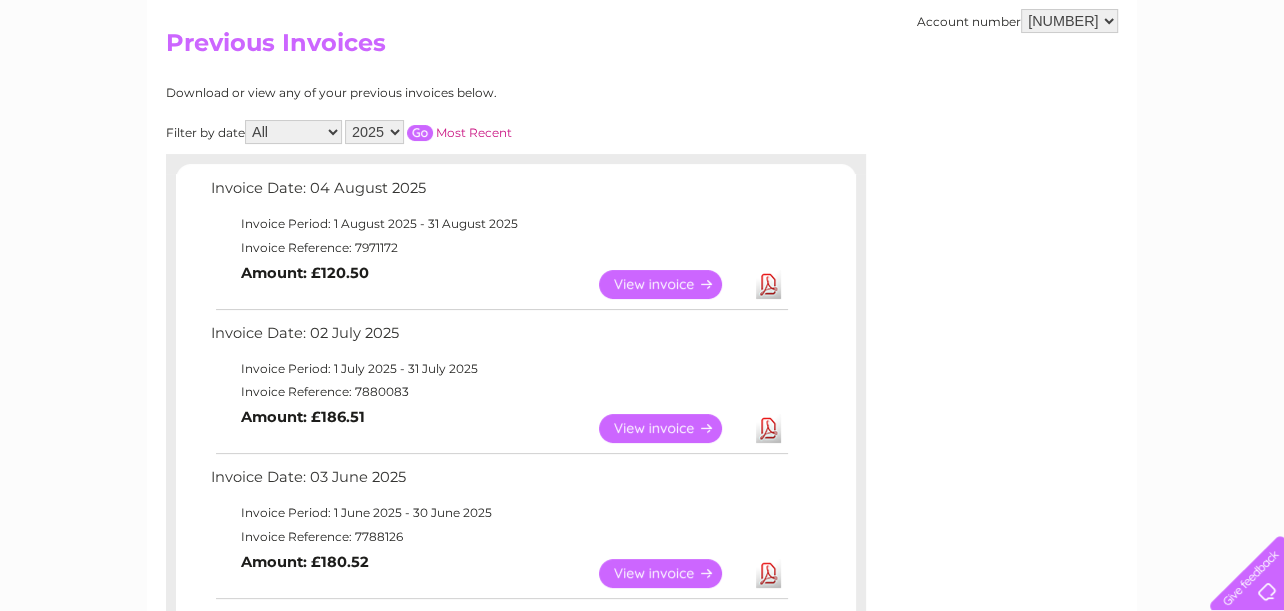 click on "Download" at bounding box center [768, 428] 